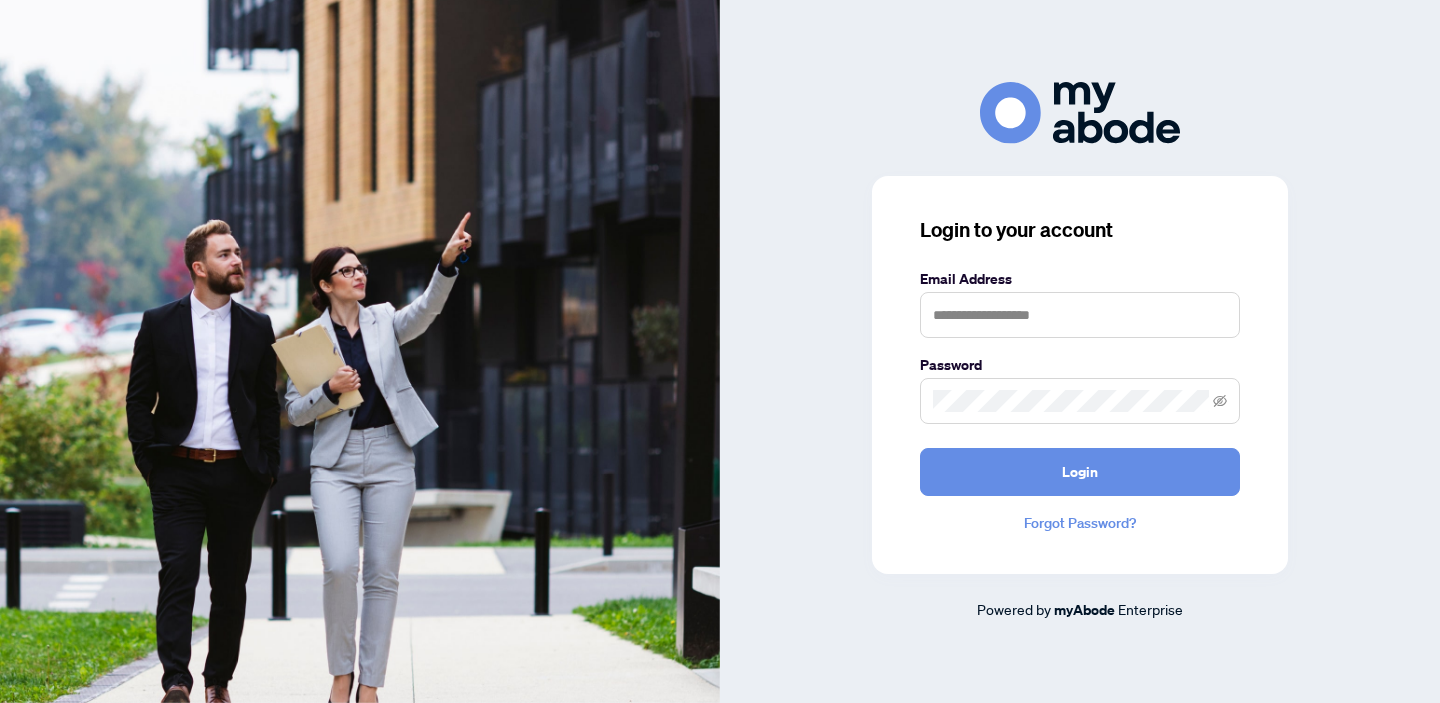 scroll, scrollTop: 0, scrollLeft: 0, axis: both 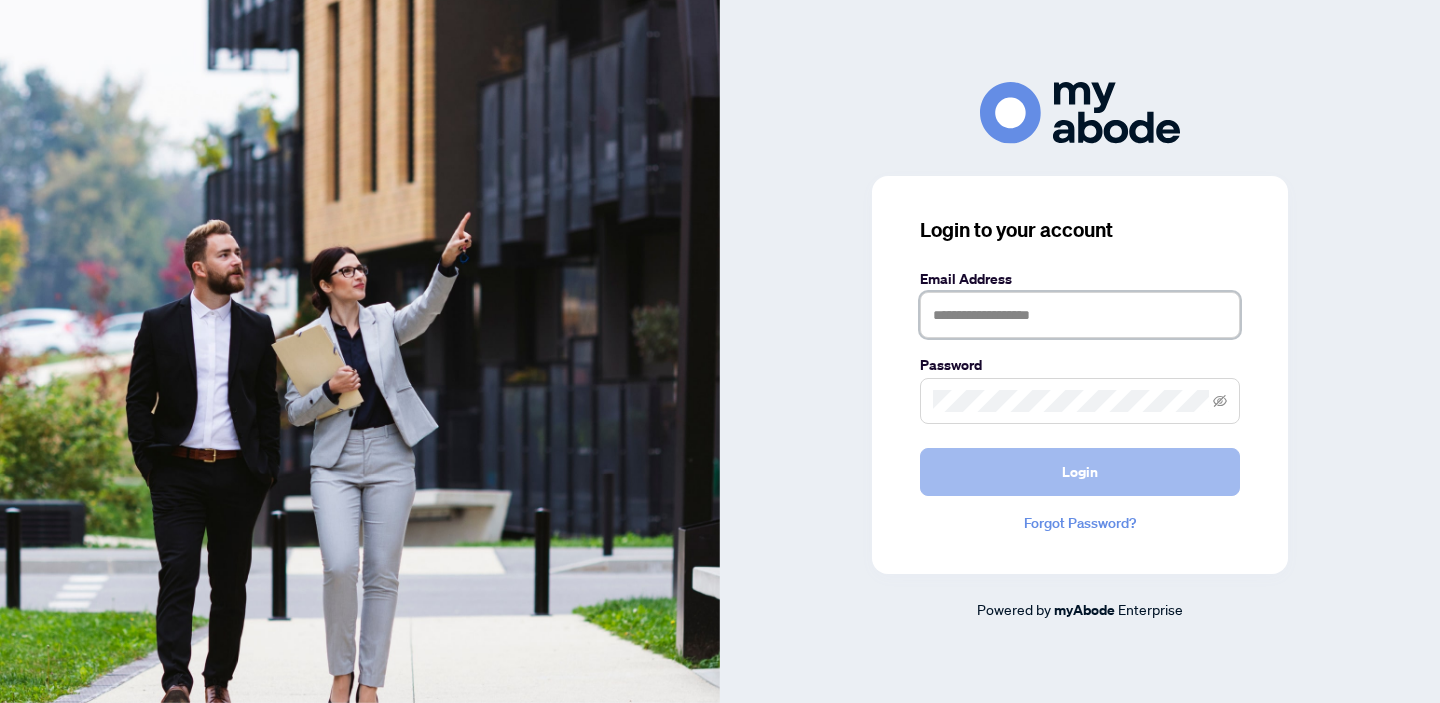 type on "**********" 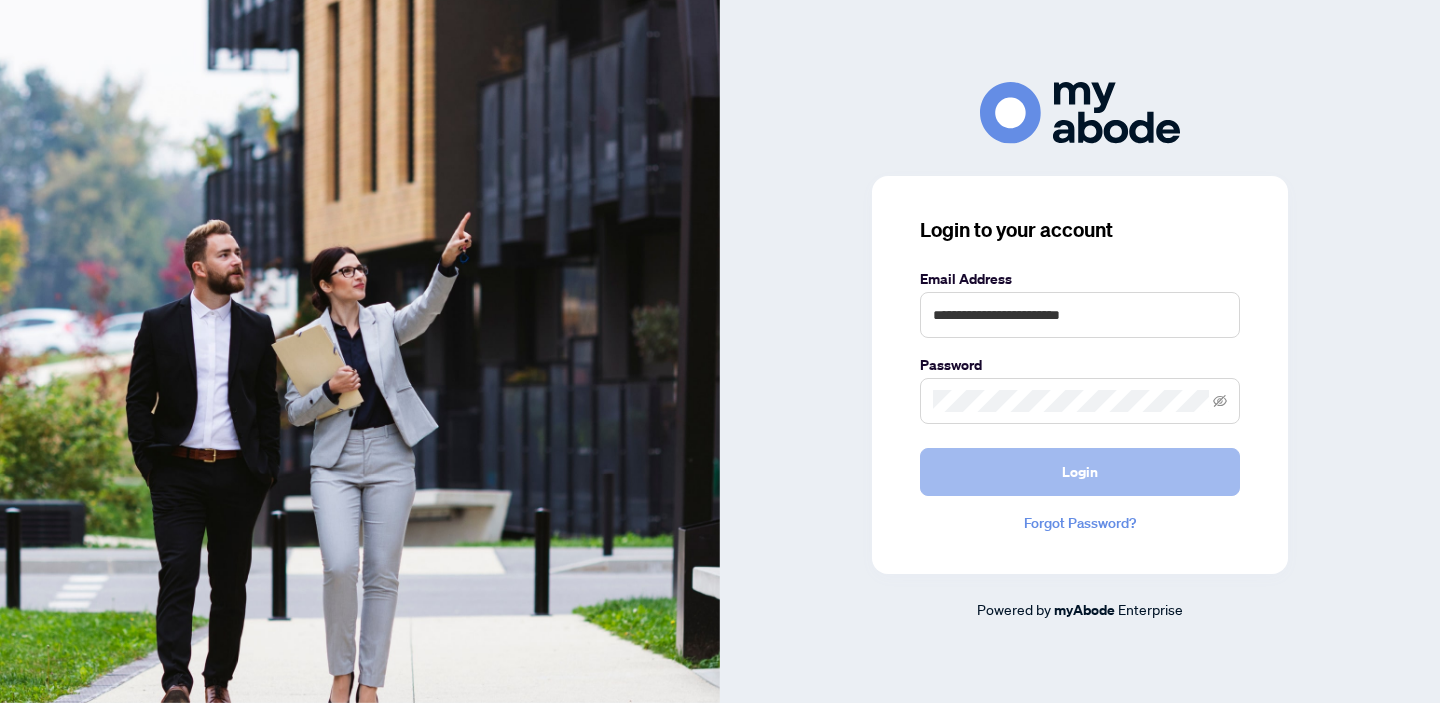 click on "Login" at bounding box center [1080, 472] 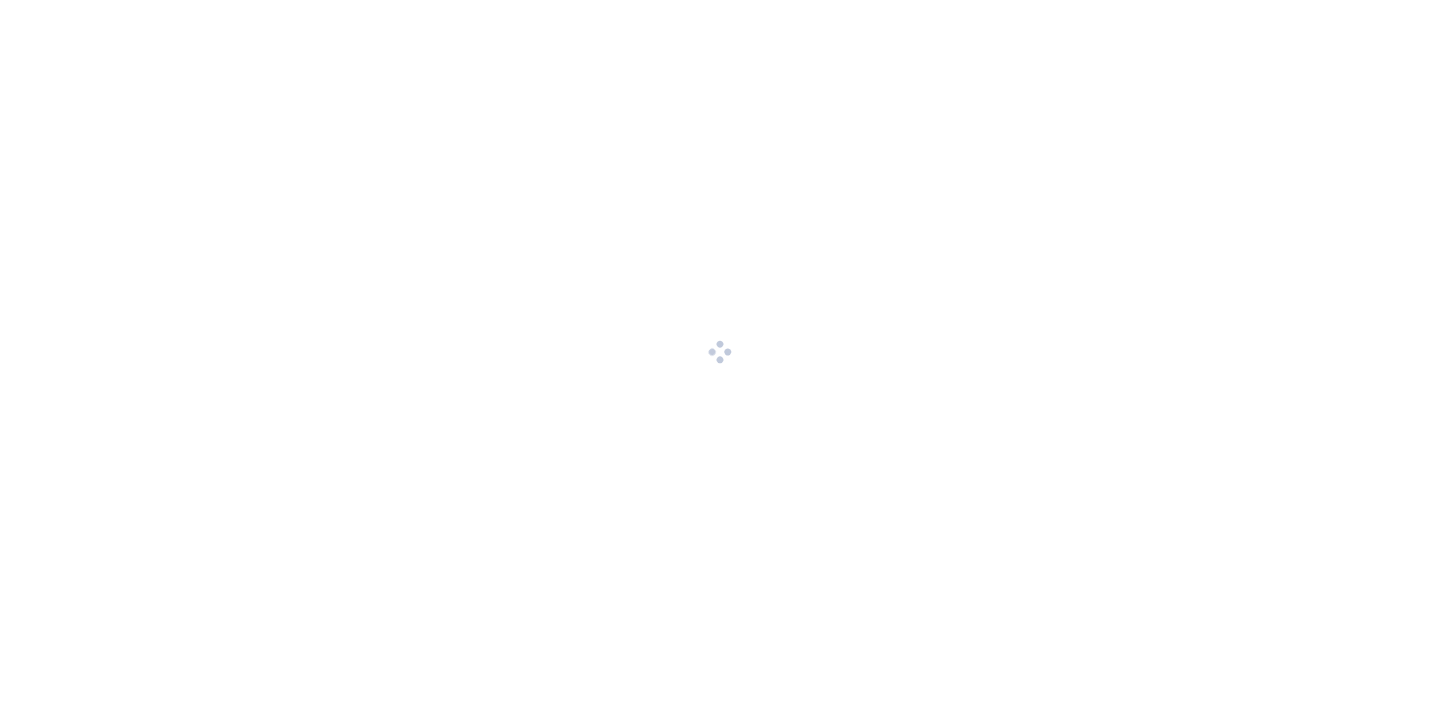 scroll, scrollTop: 0, scrollLeft: 0, axis: both 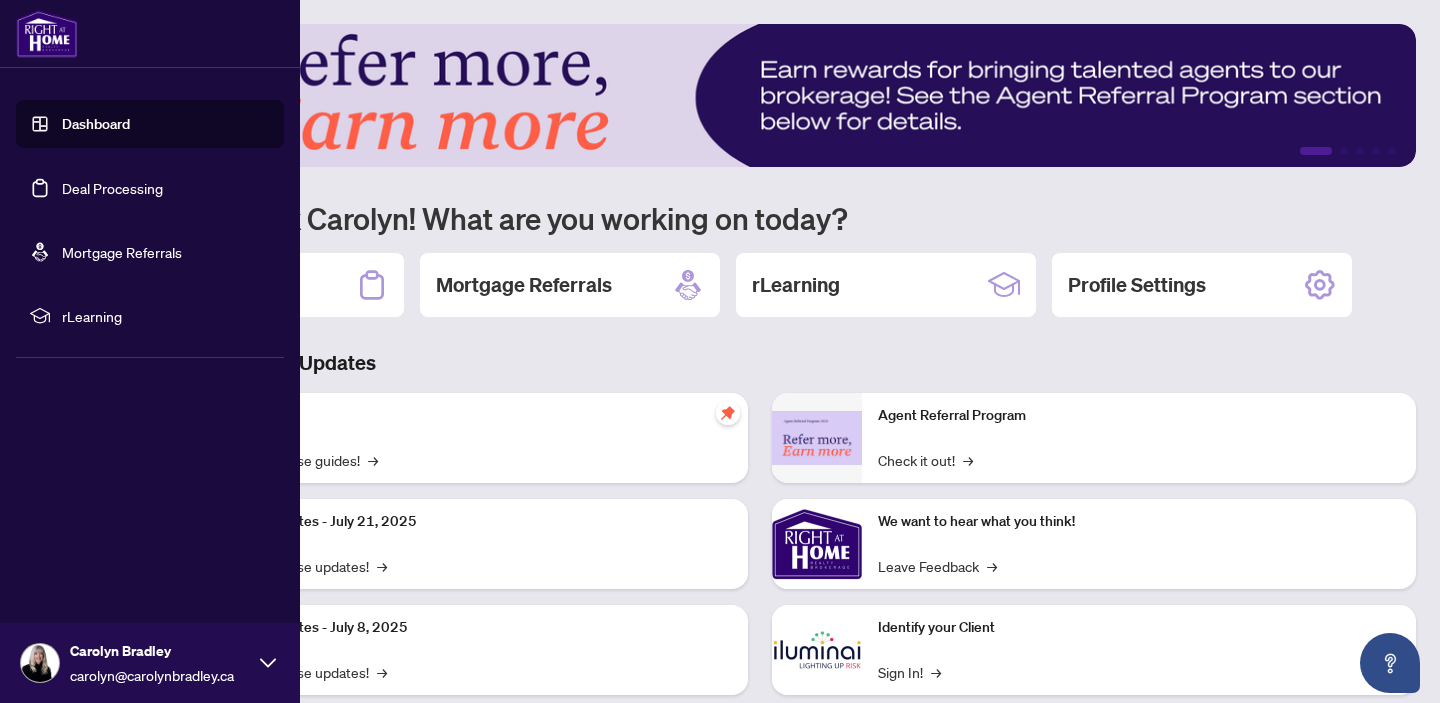 click on "Deal Processing" at bounding box center [112, 188] 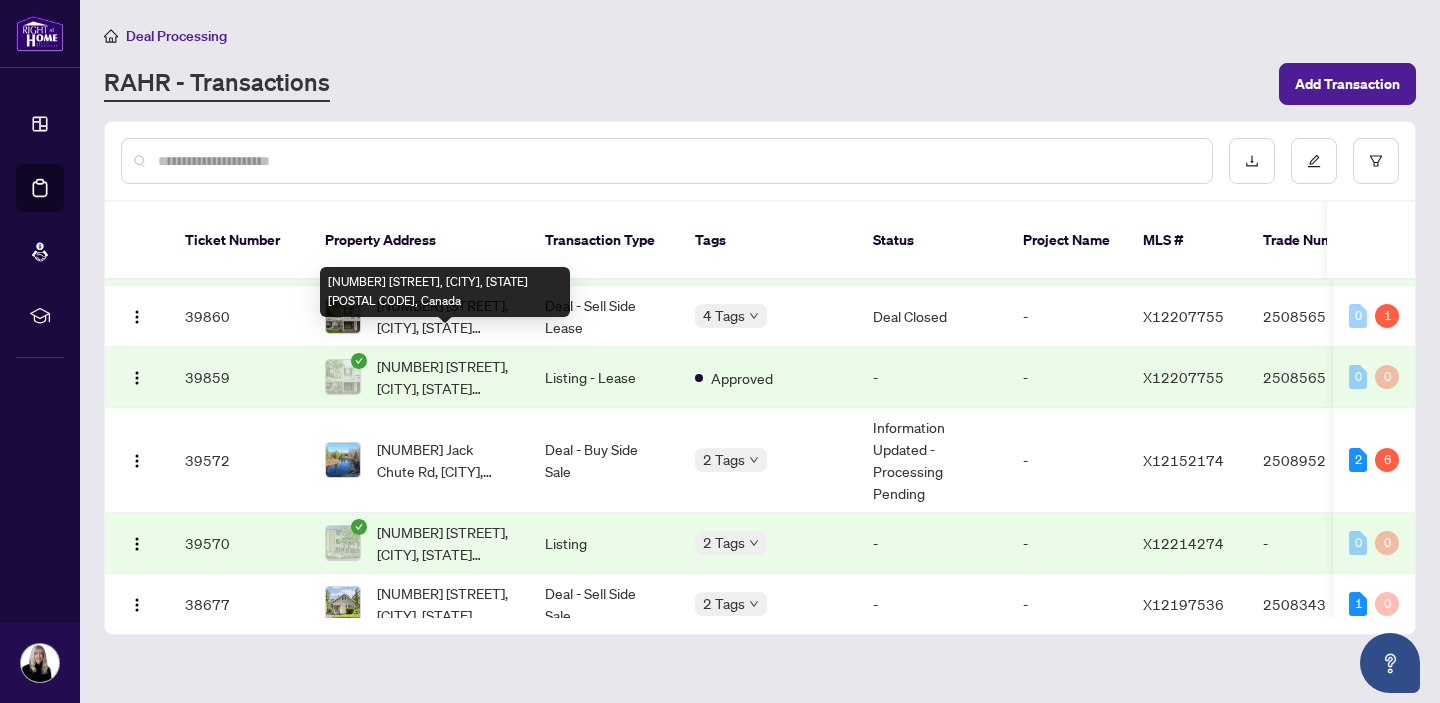 scroll, scrollTop: 596, scrollLeft: 0, axis: vertical 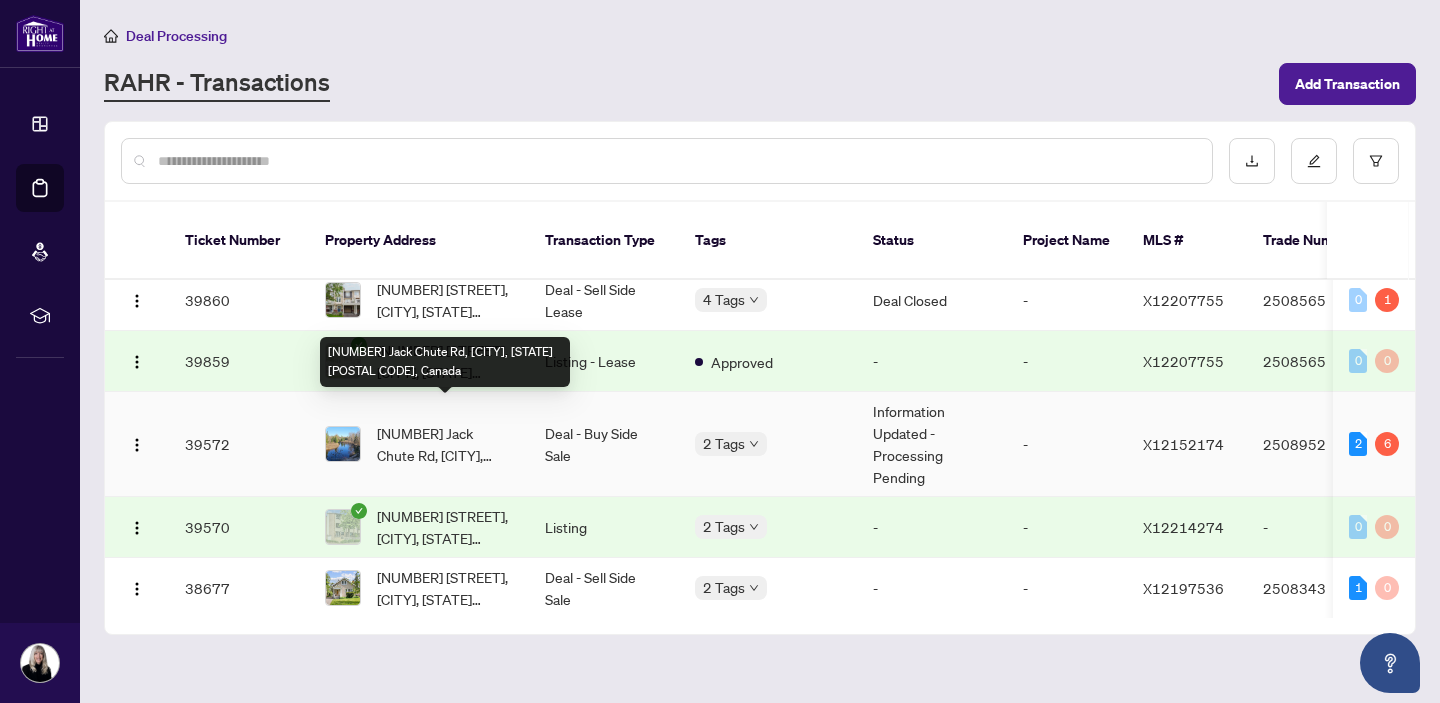 click on "[NUMBER] Jack Chute Rd, [CITY], [STATE] [POSTAL CODE], Canada" at bounding box center (445, 444) 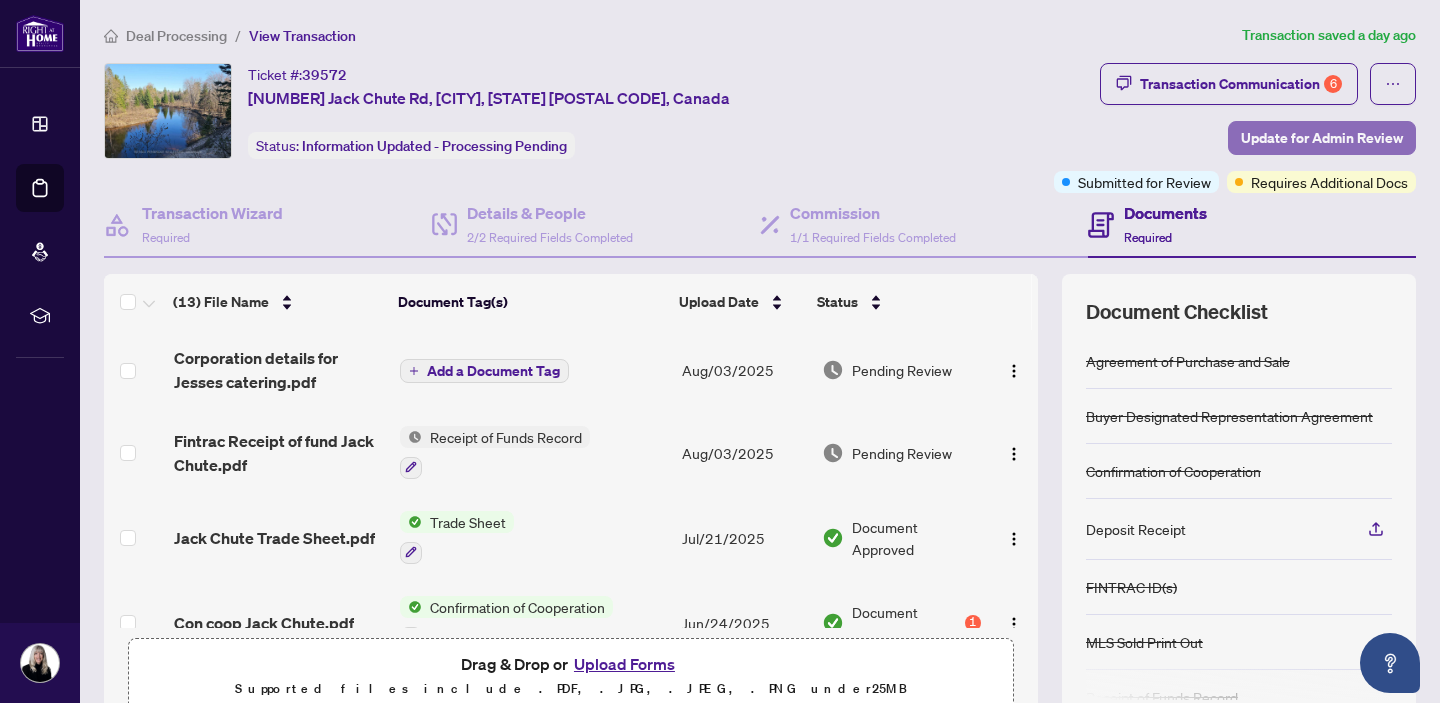 click on "Update for Admin Review" at bounding box center [1322, 138] 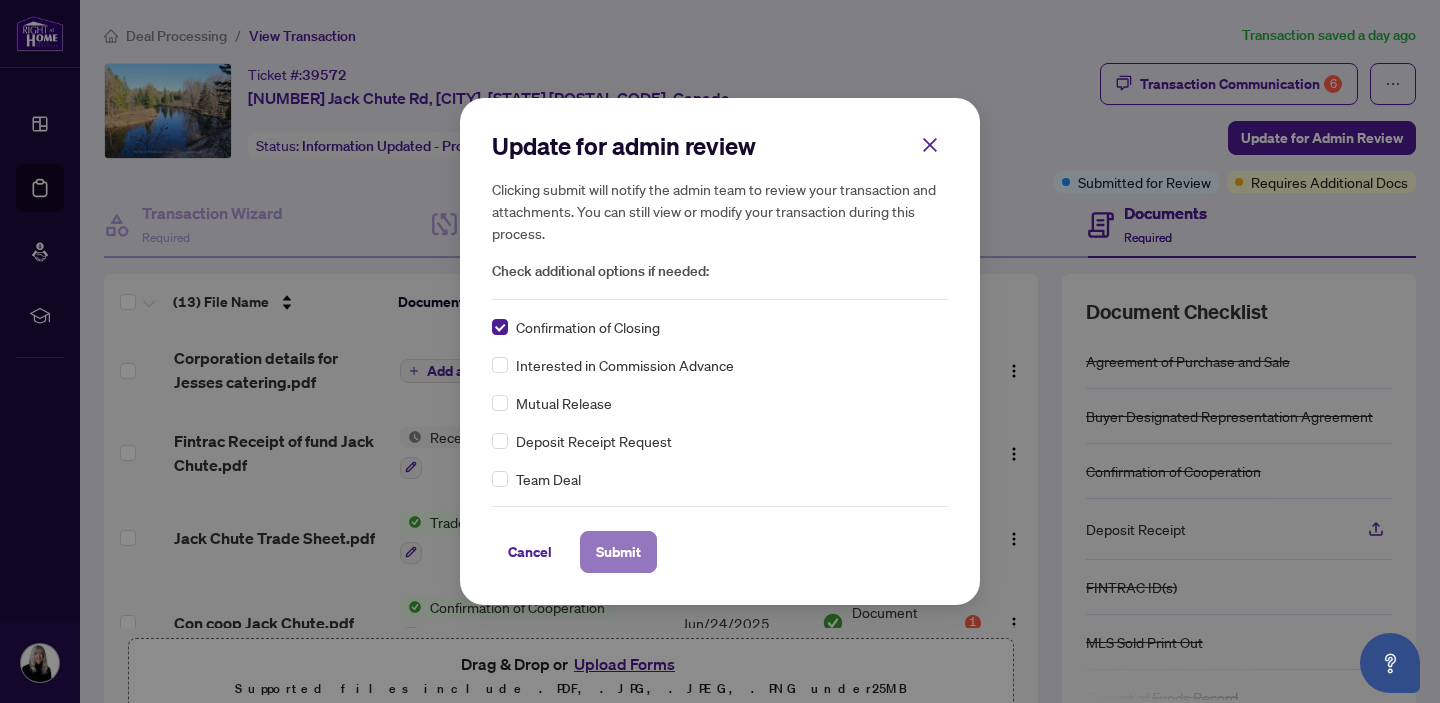 click on "Submit" at bounding box center [618, 552] 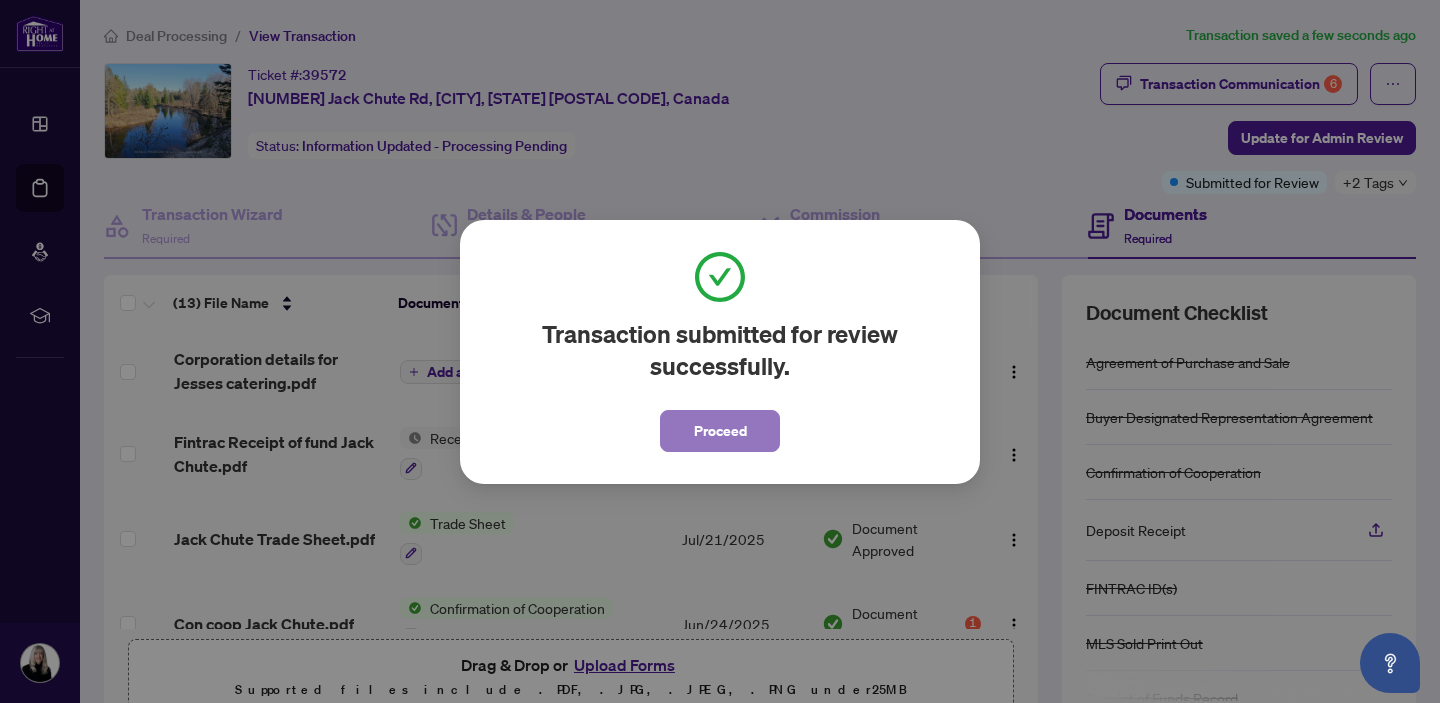 click on "Proceed" at bounding box center [720, 431] 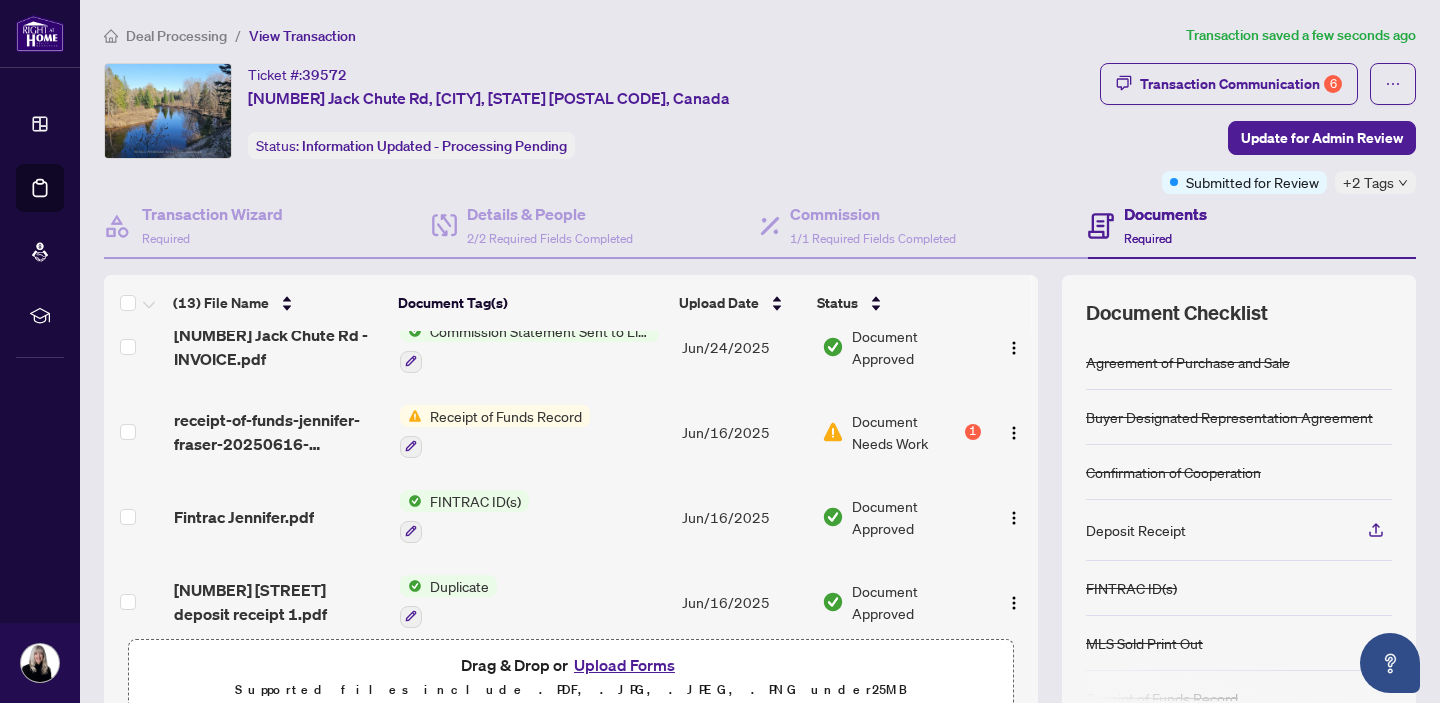 scroll, scrollTop: 366, scrollLeft: 0, axis: vertical 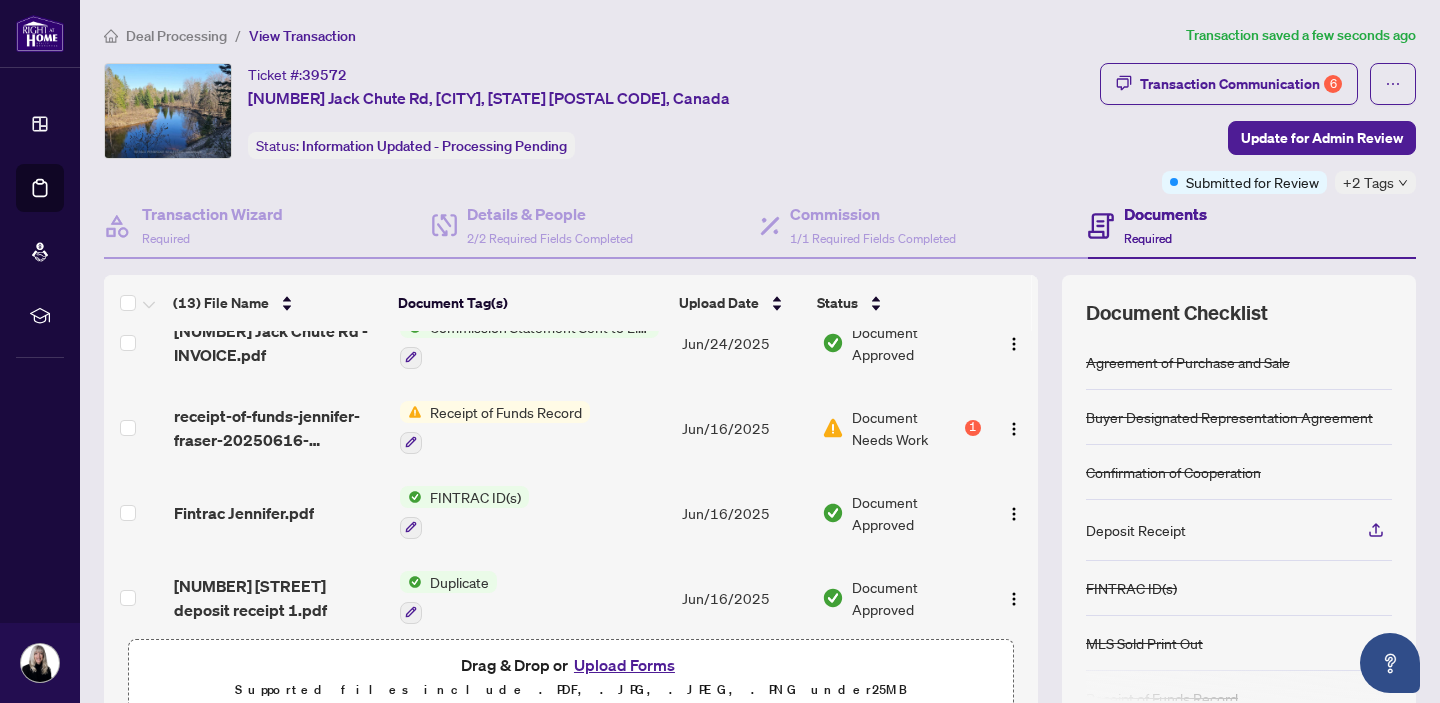 click on "Document Needs Work" at bounding box center [906, 428] 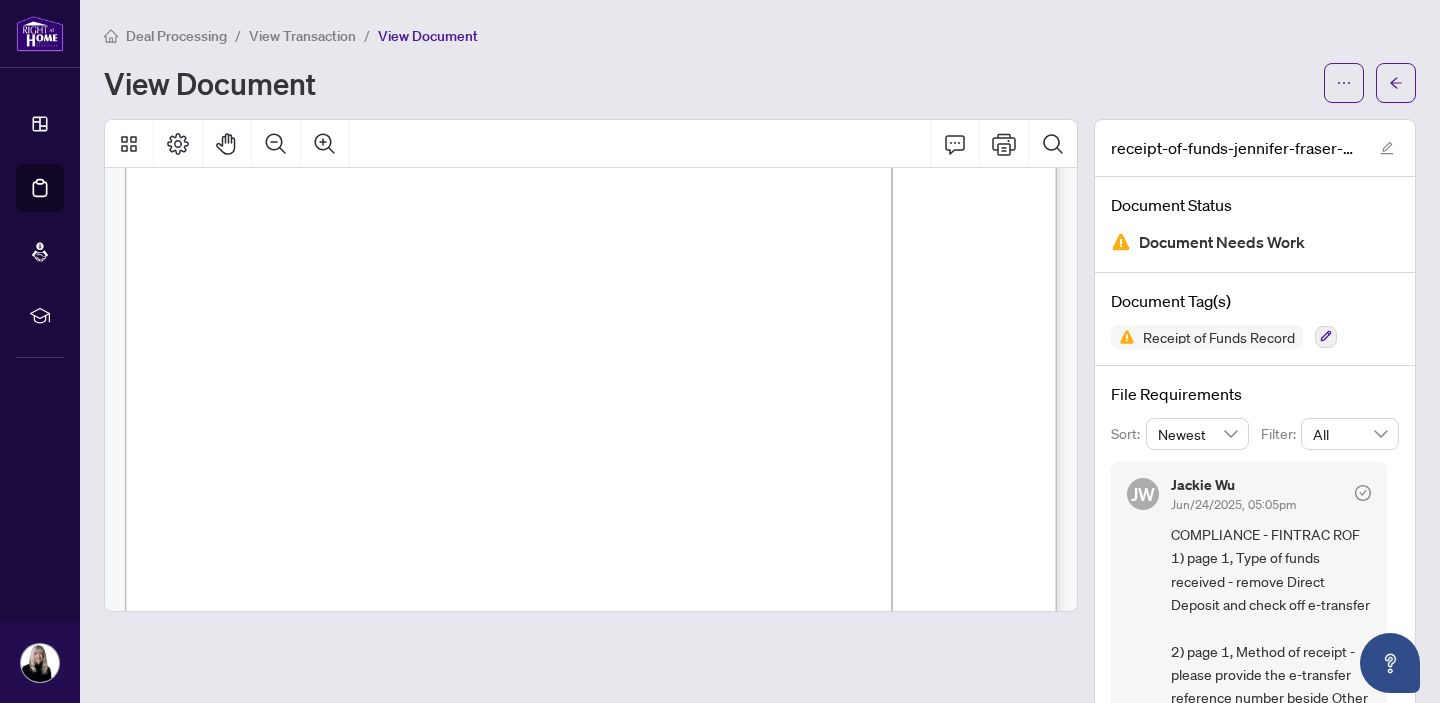 scroll, scrollTop: 0, scrollLeft: 0, axis: both 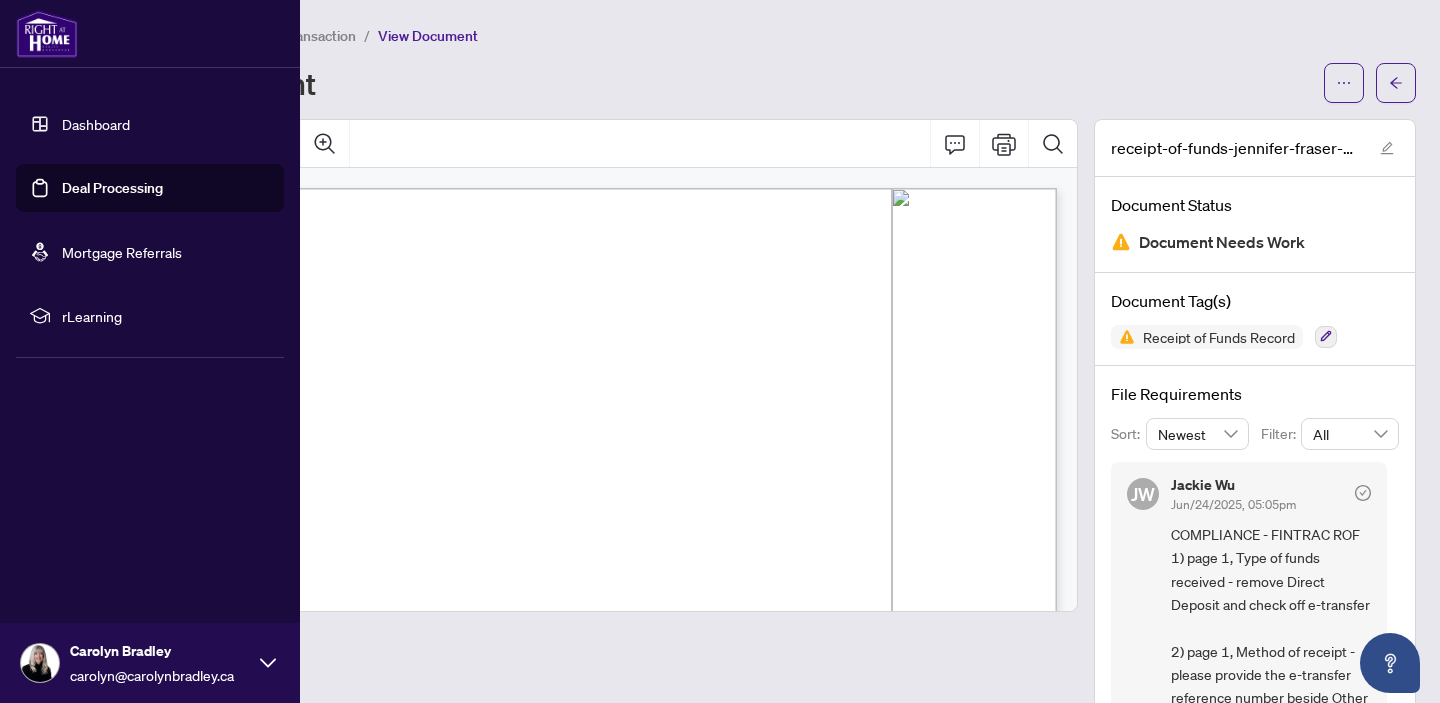click on "Deal Processing" at bounding box center (112, 188) 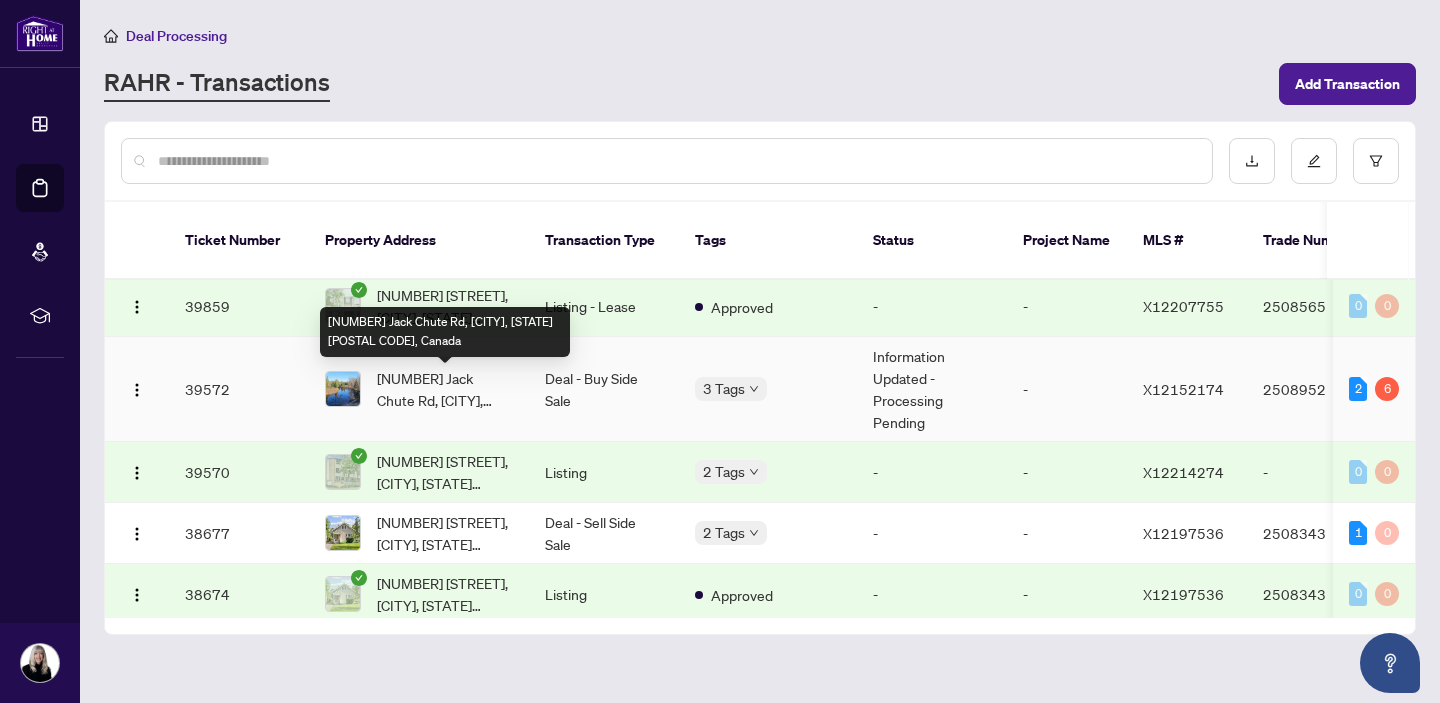 scroll, scrollTop: 652, scrollLeft: 0, axis: vertical 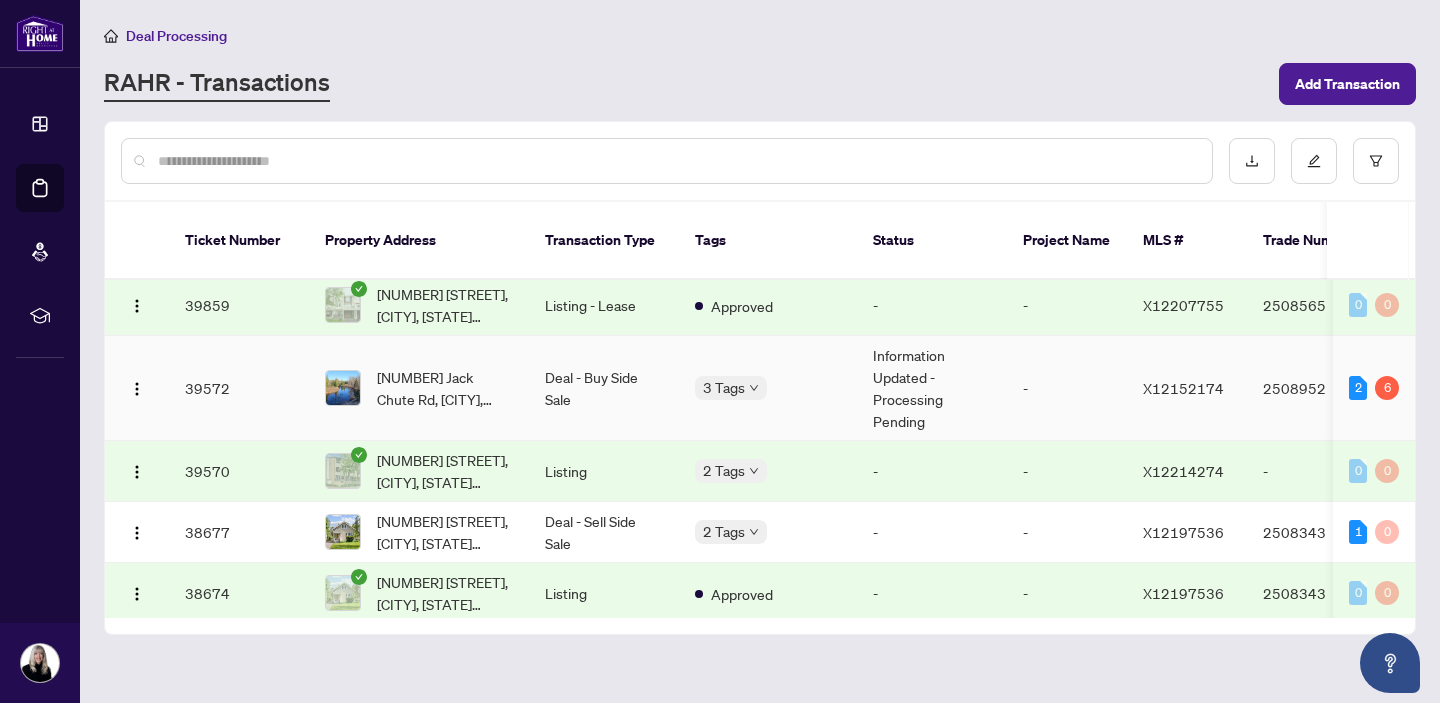 click on "[NUMBER] Jack Chute Rd, [CITY], [STATE] [POSTAL CODE], Canada" at bounding box center [445, 388] 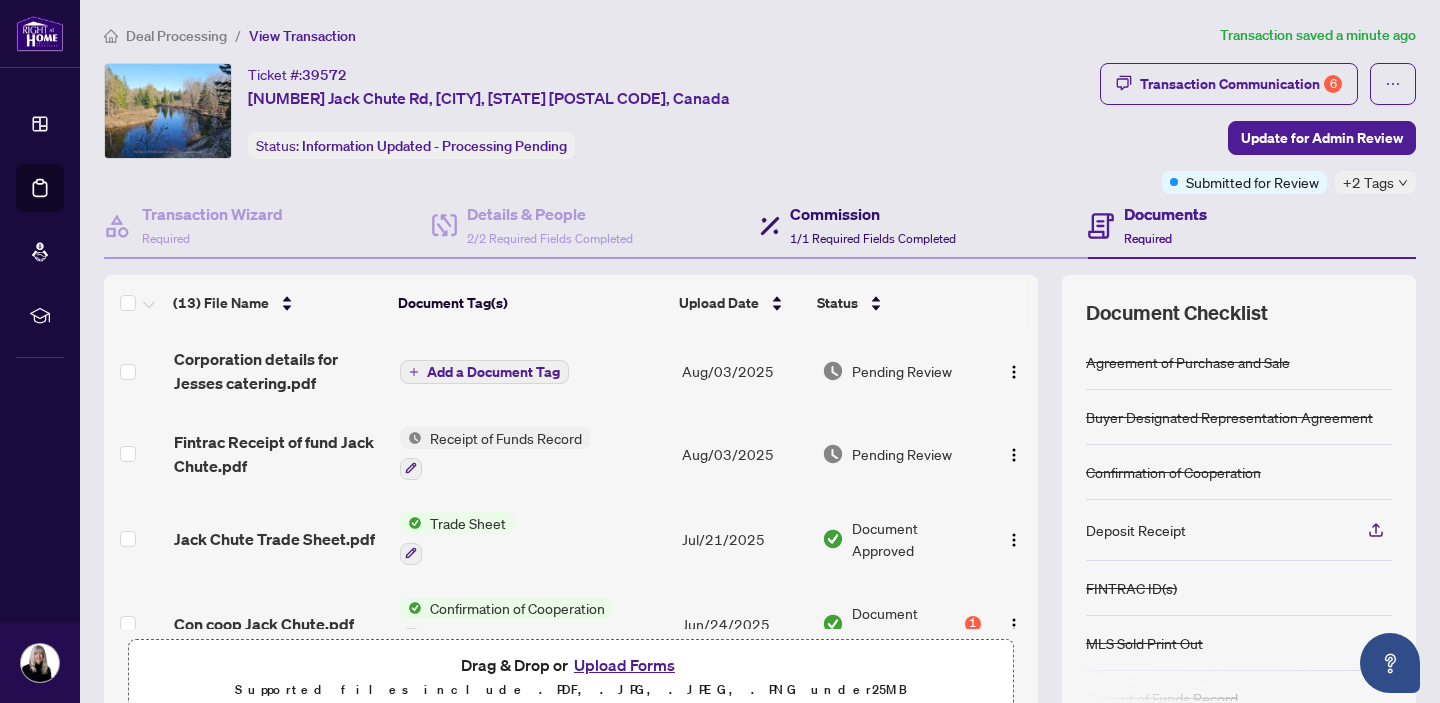 click on "Commission" at bounding box center [873, 214] 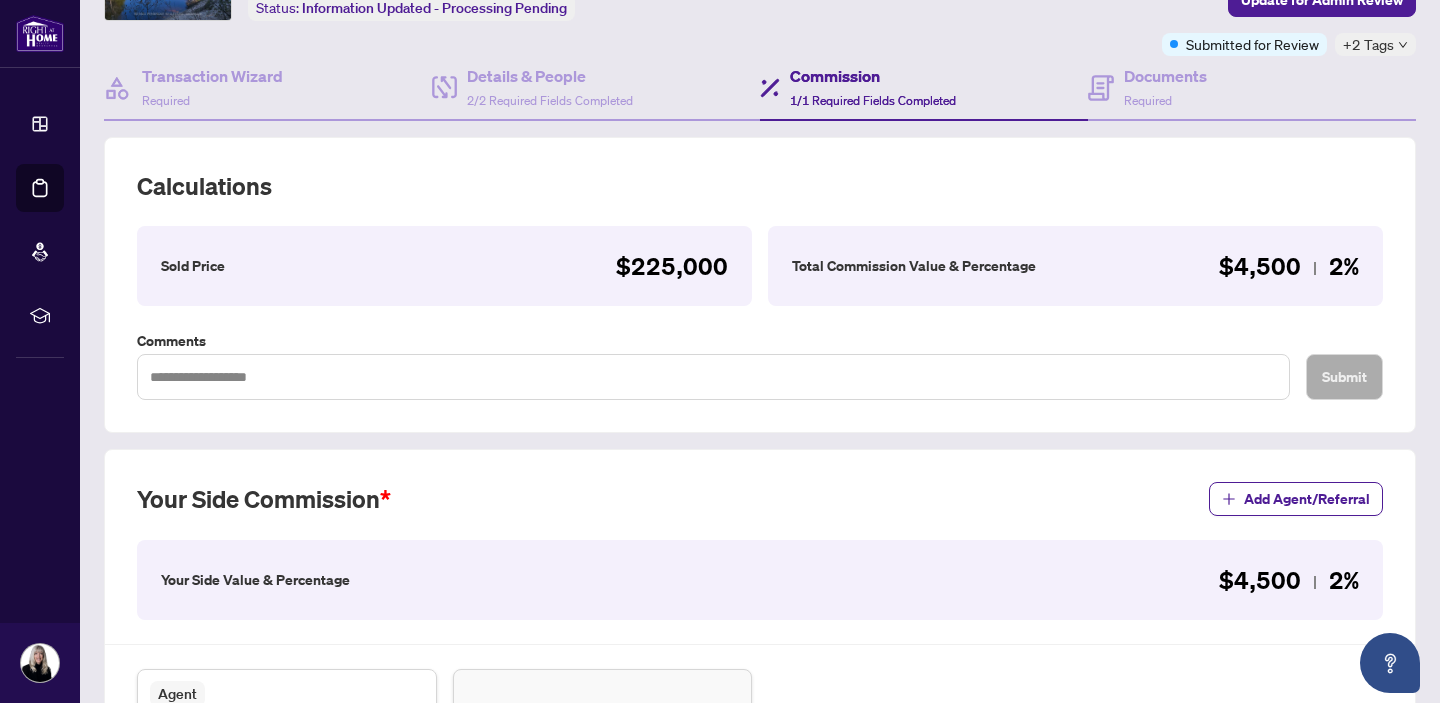scroll, scrollTop: 132, scrollLeft: 0, axis: vertical 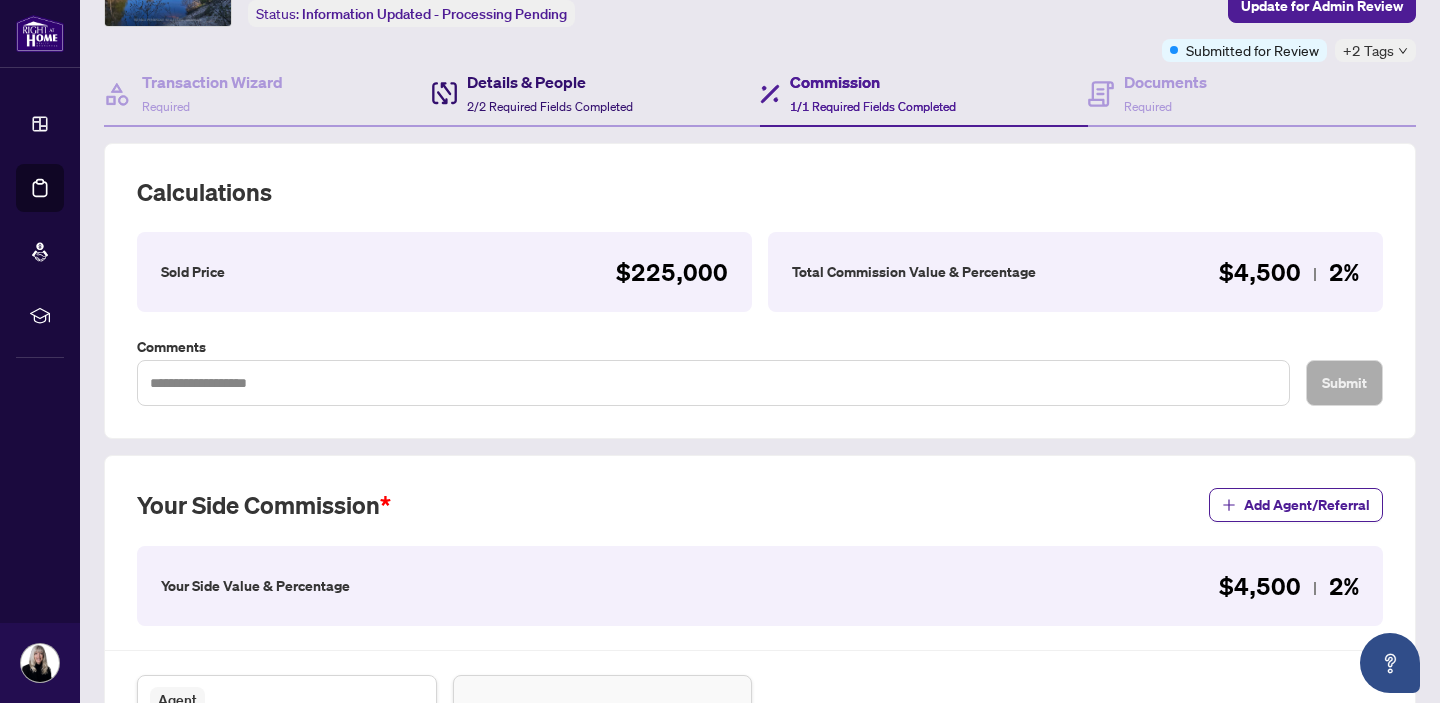 click on "Details & People 2/2 Required Fields Completed" at bounding box center (550, 93) 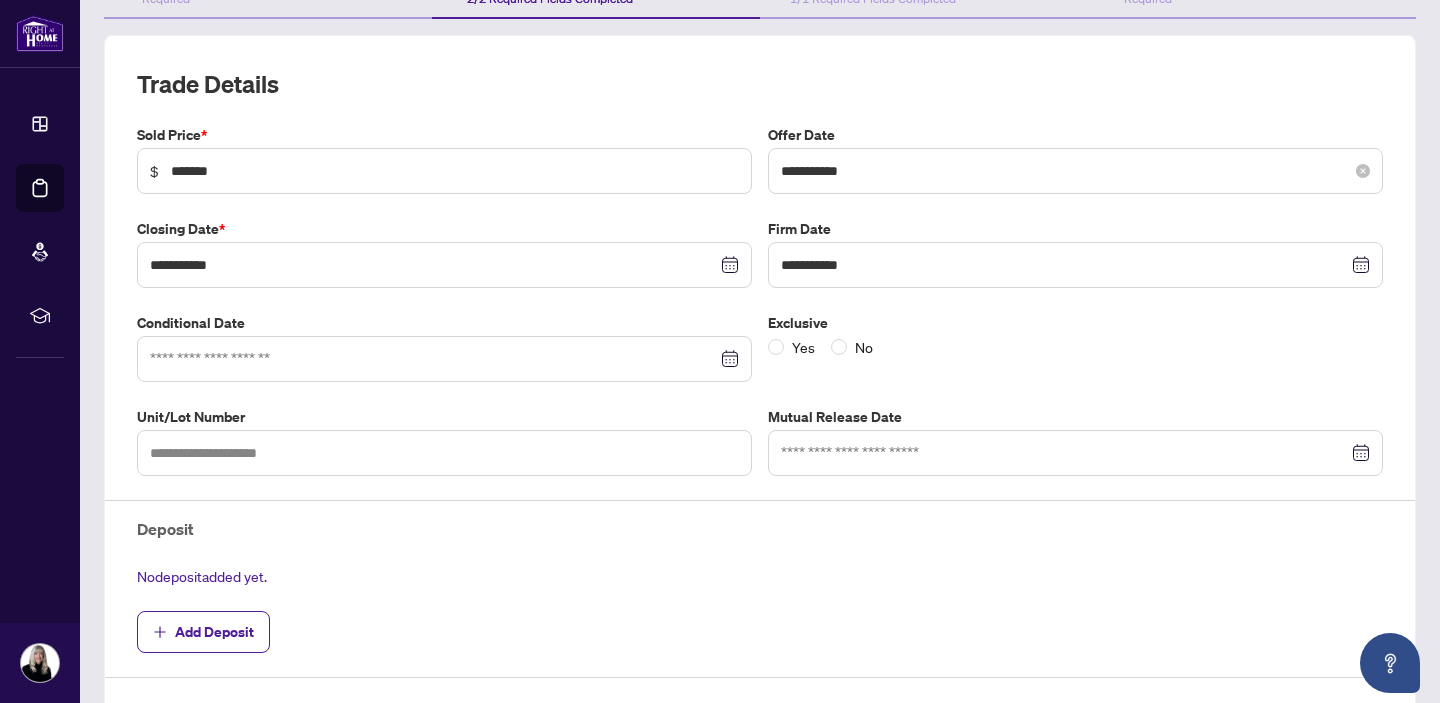 scroll, scrollTop: 0, scrollLeft: 0, axis: both 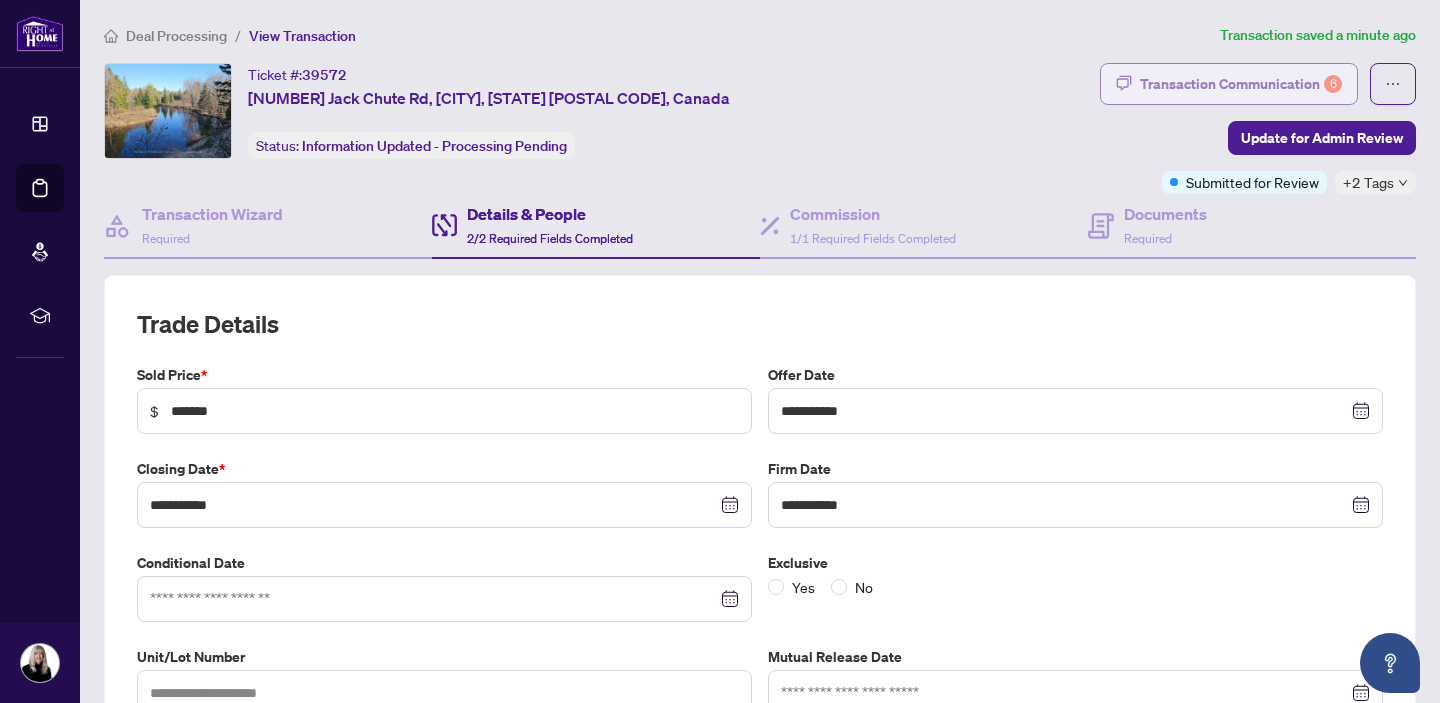click on "Transaction Communication 6" at bounding box center (1241, 84) 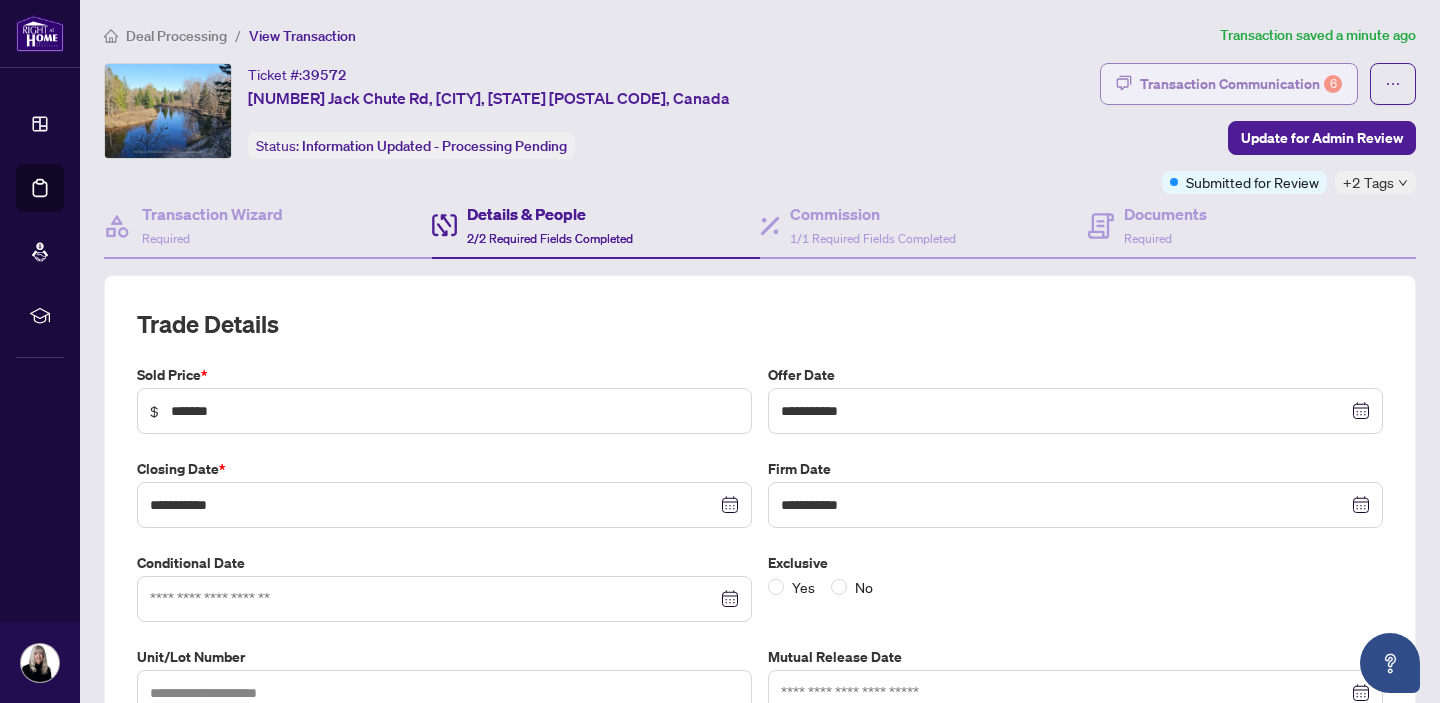 type on "**********" 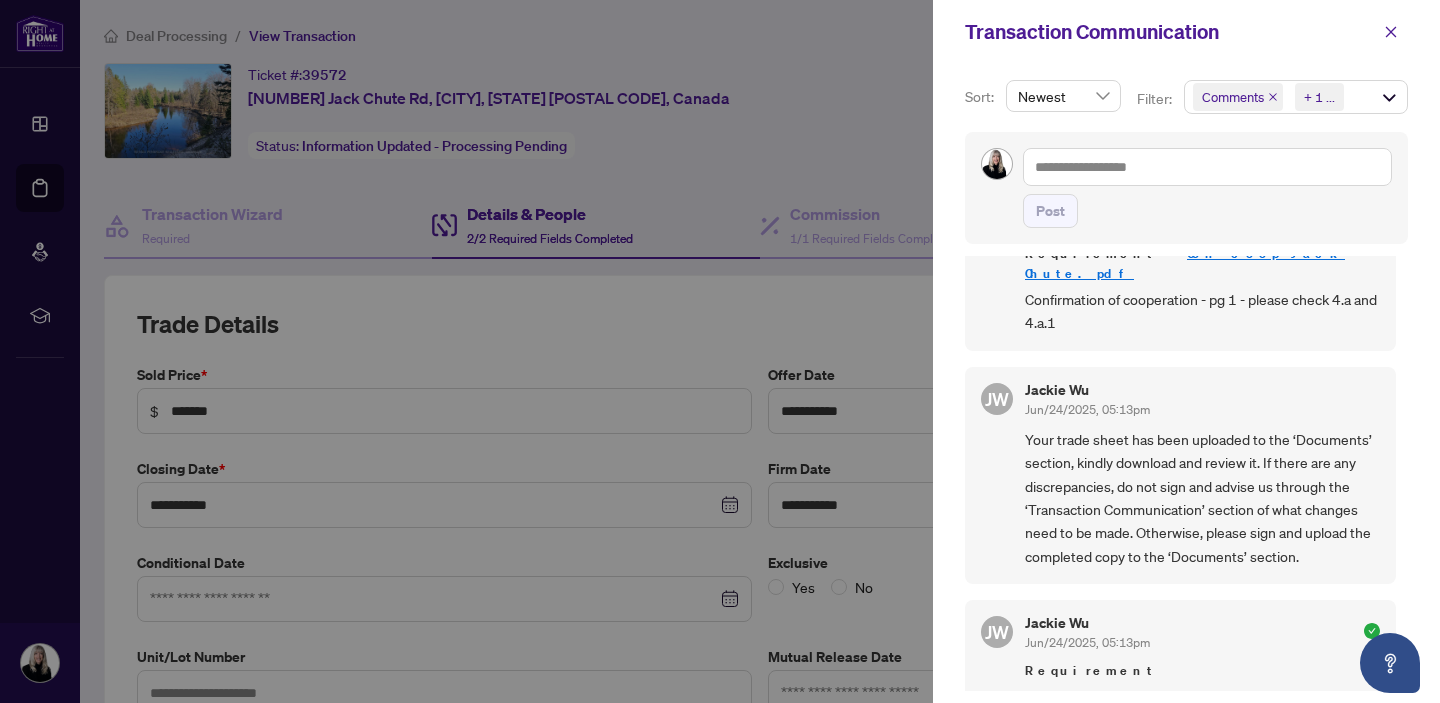 scroll, scrollTop: 314, scrollLeft: 0, axis: vertical 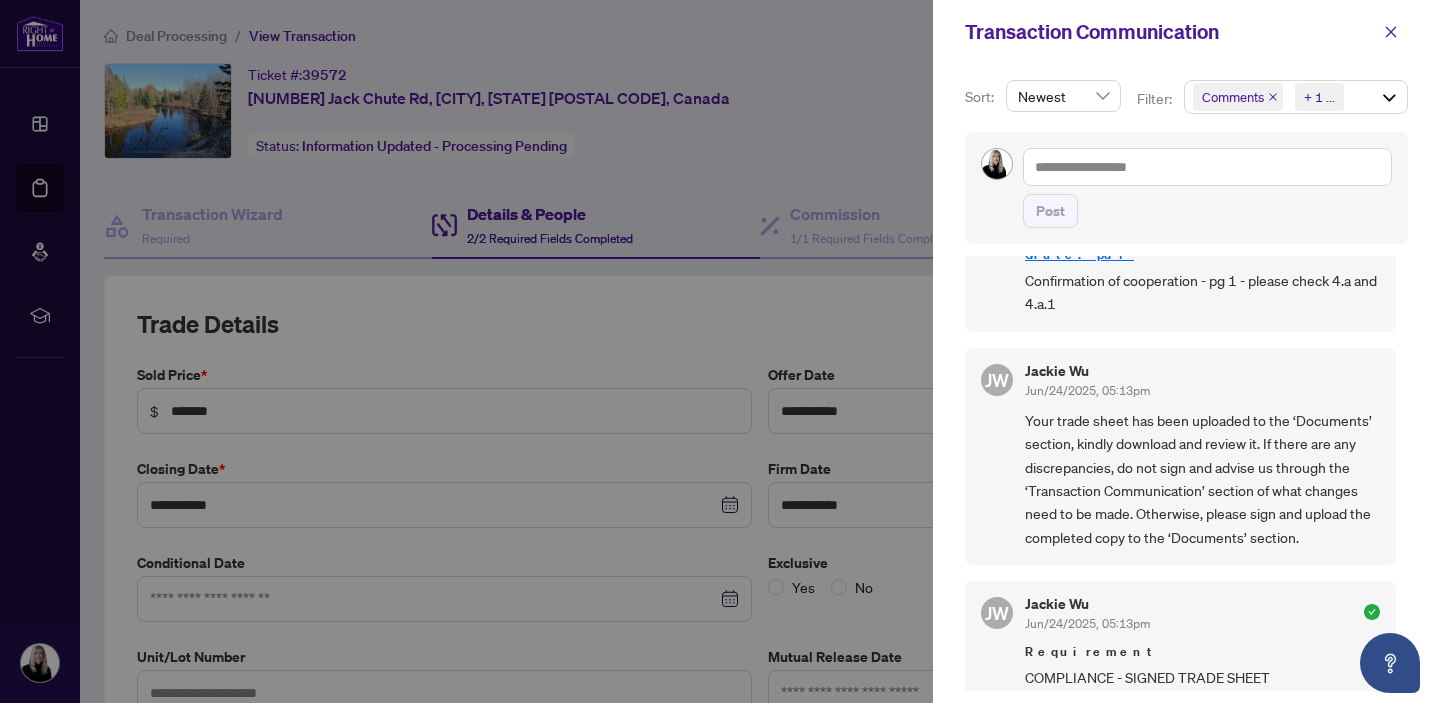 click at bounding box center [720, 351] 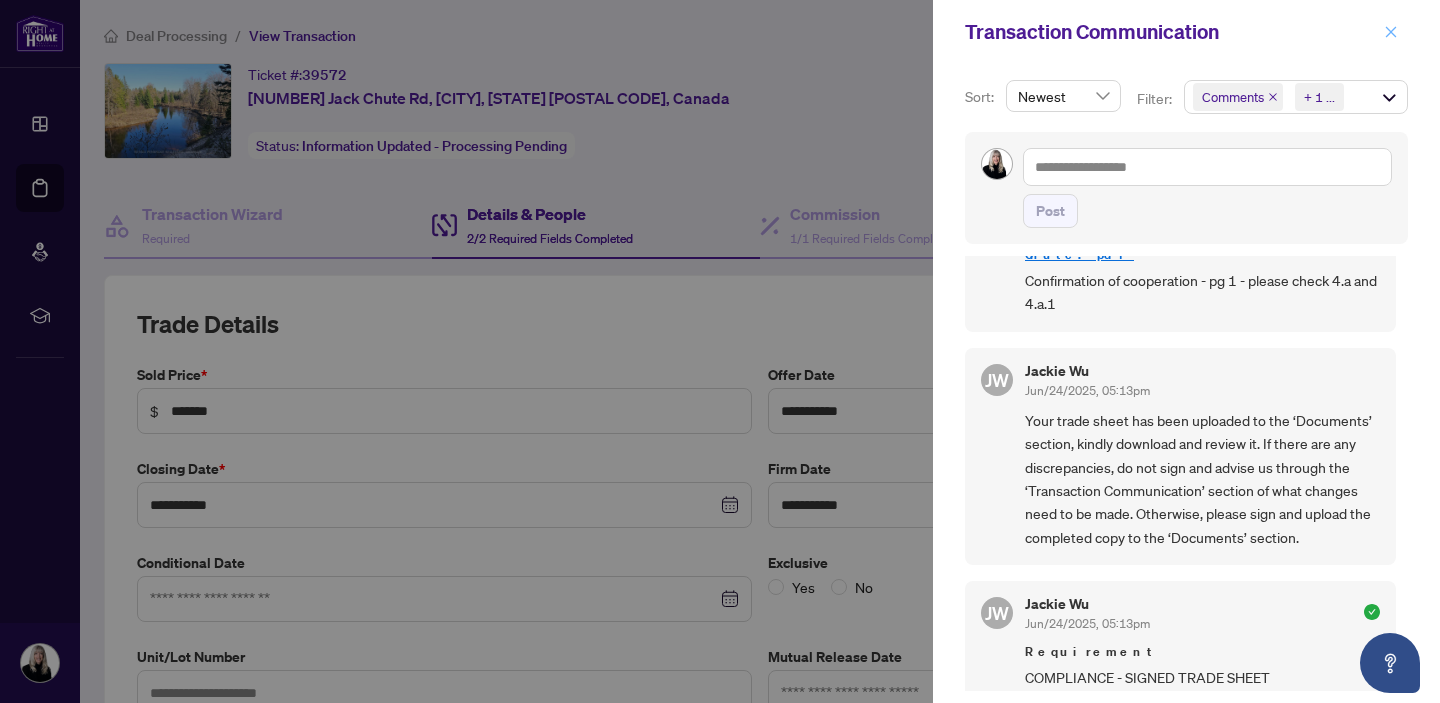 click 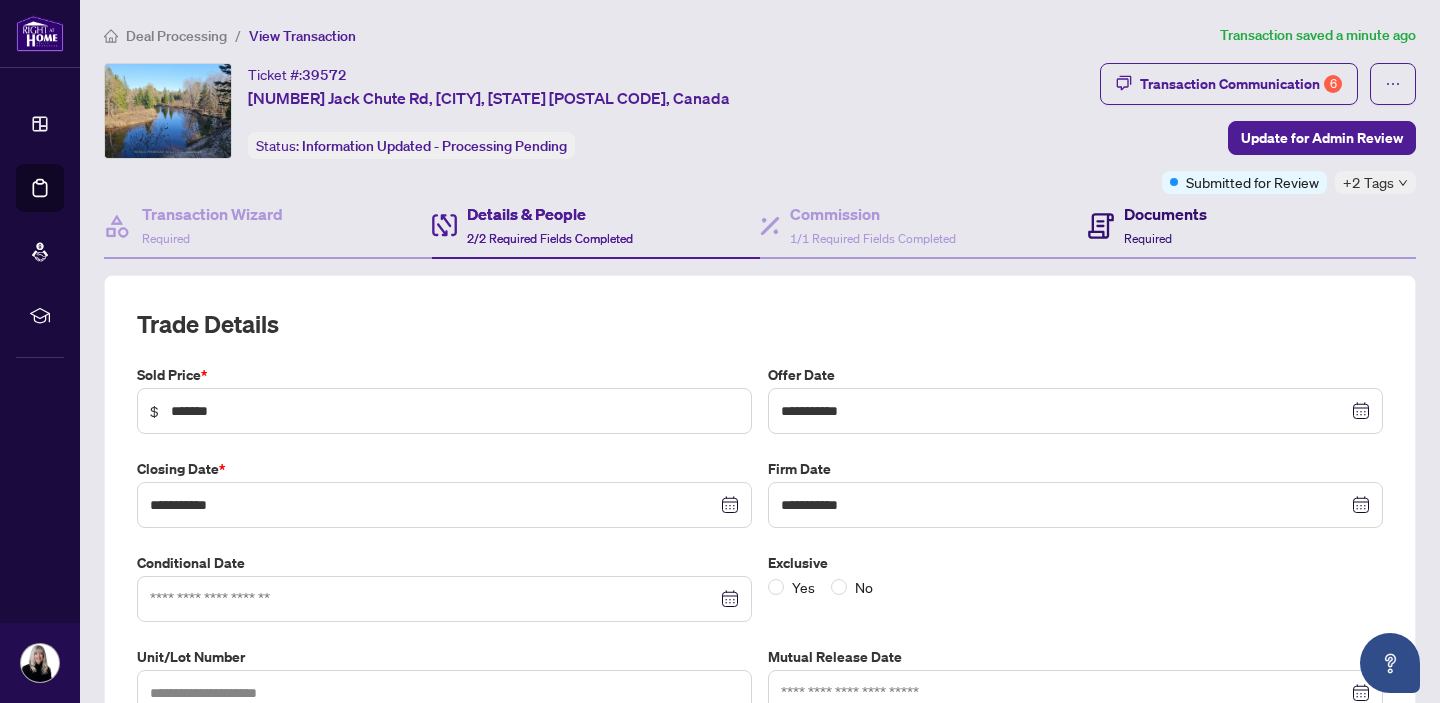 click on "Documents" at bounding box center [1165, 214] 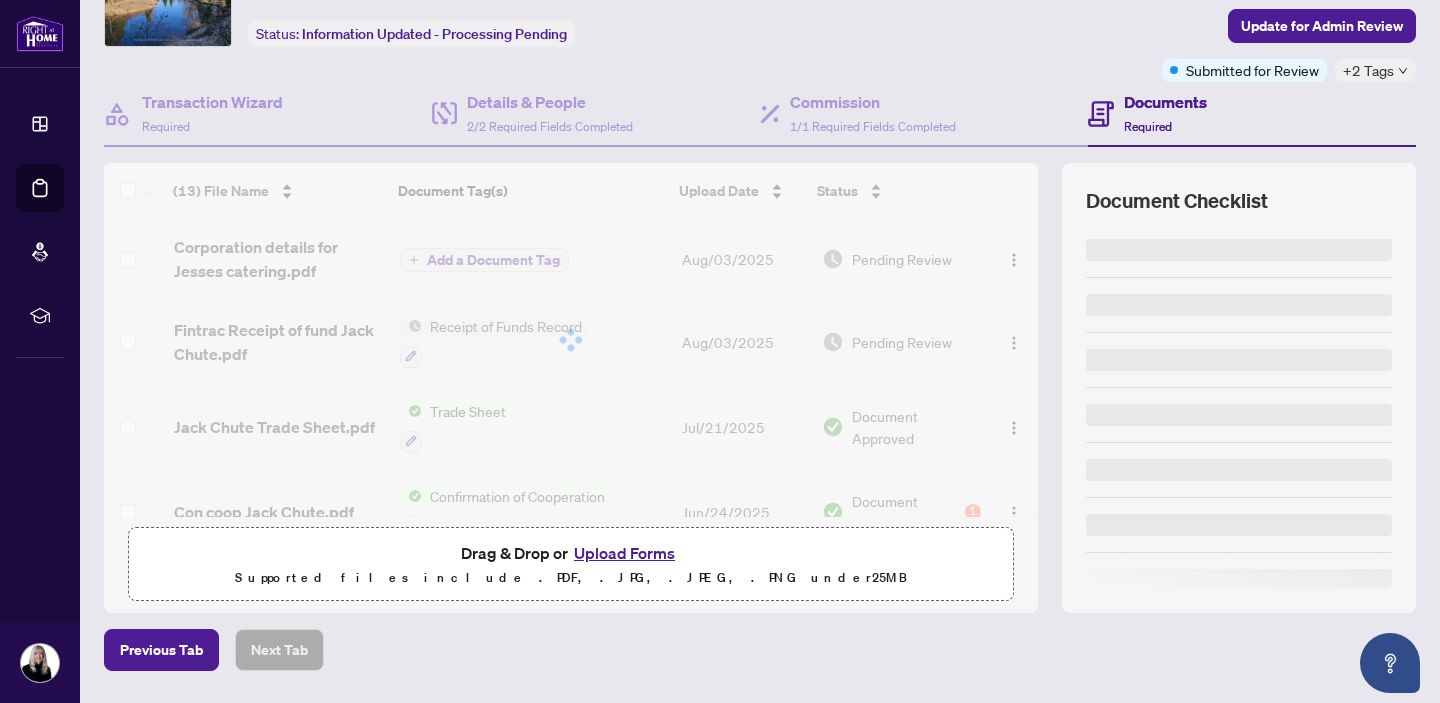 scroll, scrollTop: 116, scrollLeft: 0, axis: vertical 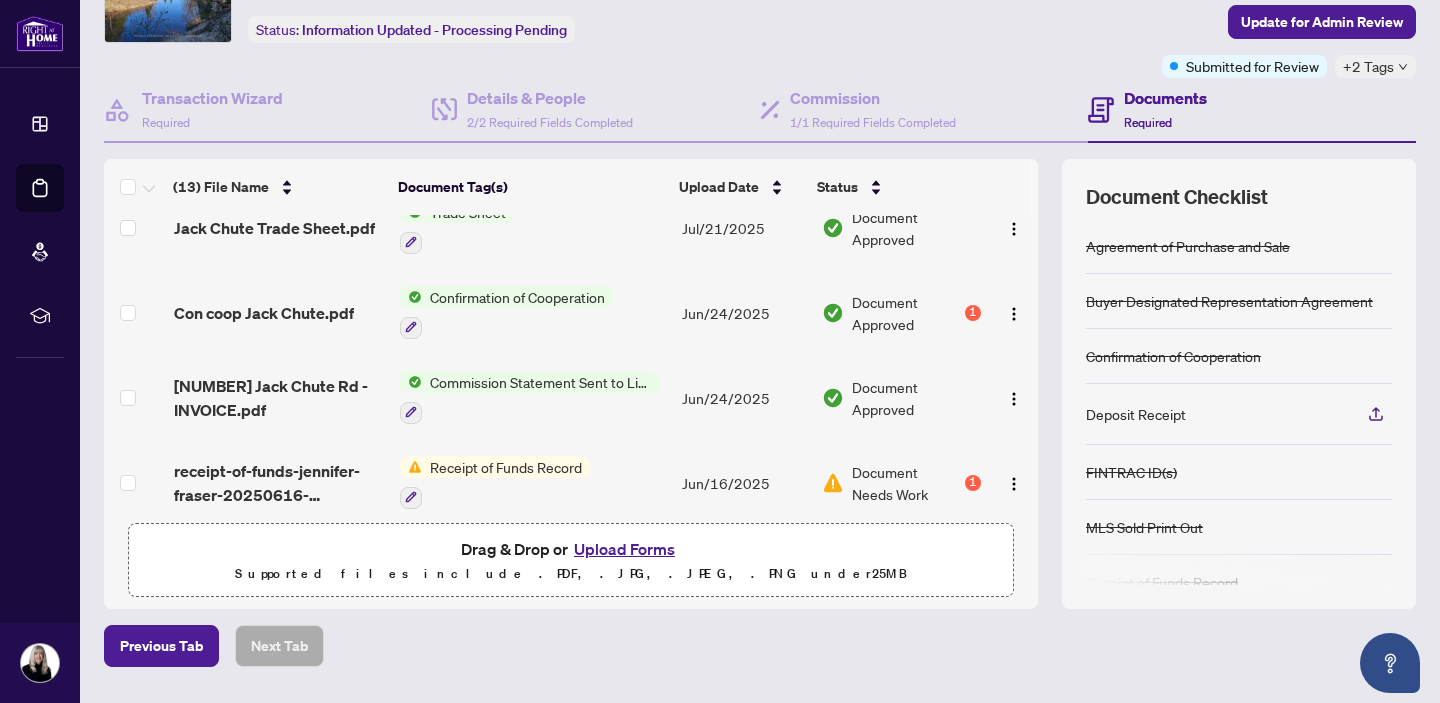 click on "Confirmation of Cooperation" at bounding box center (517, 297) 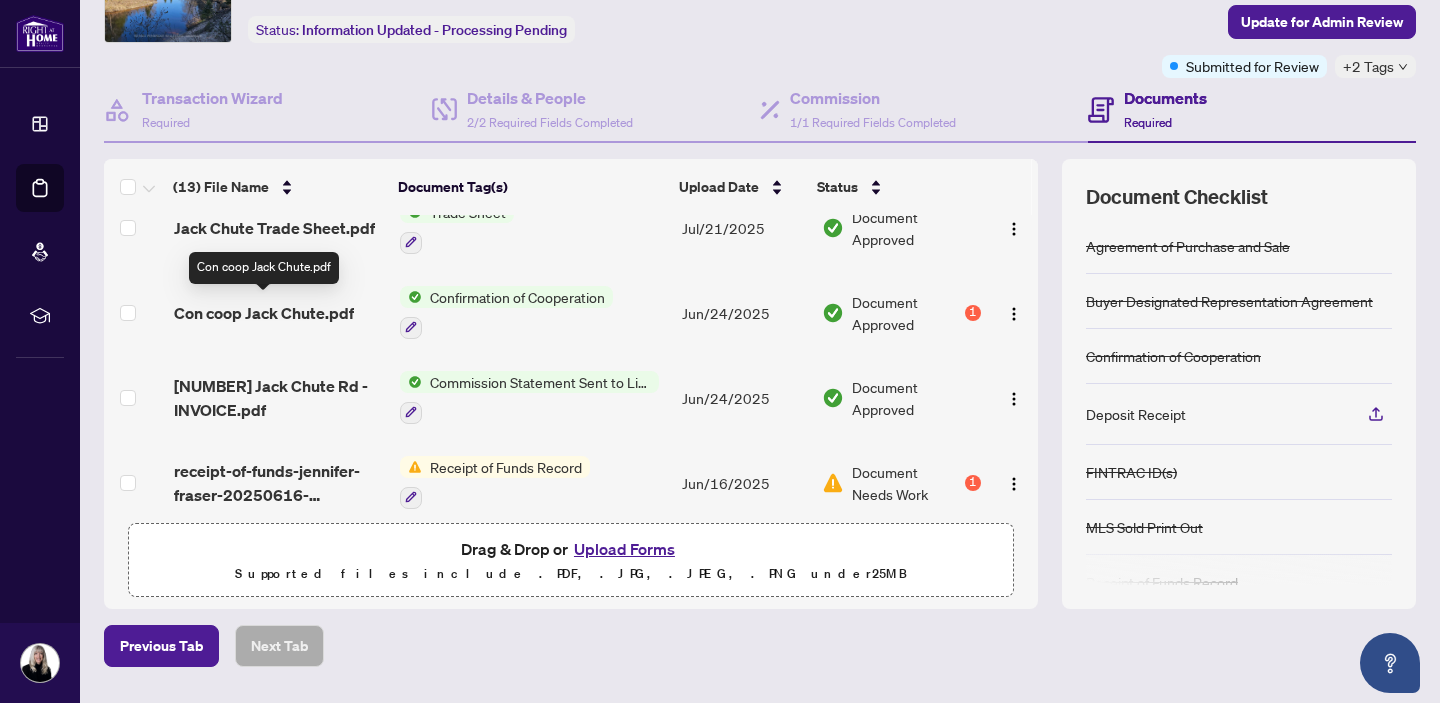 click on "Con coop Jack Chute.pdf" at bounding box center (264, 313) 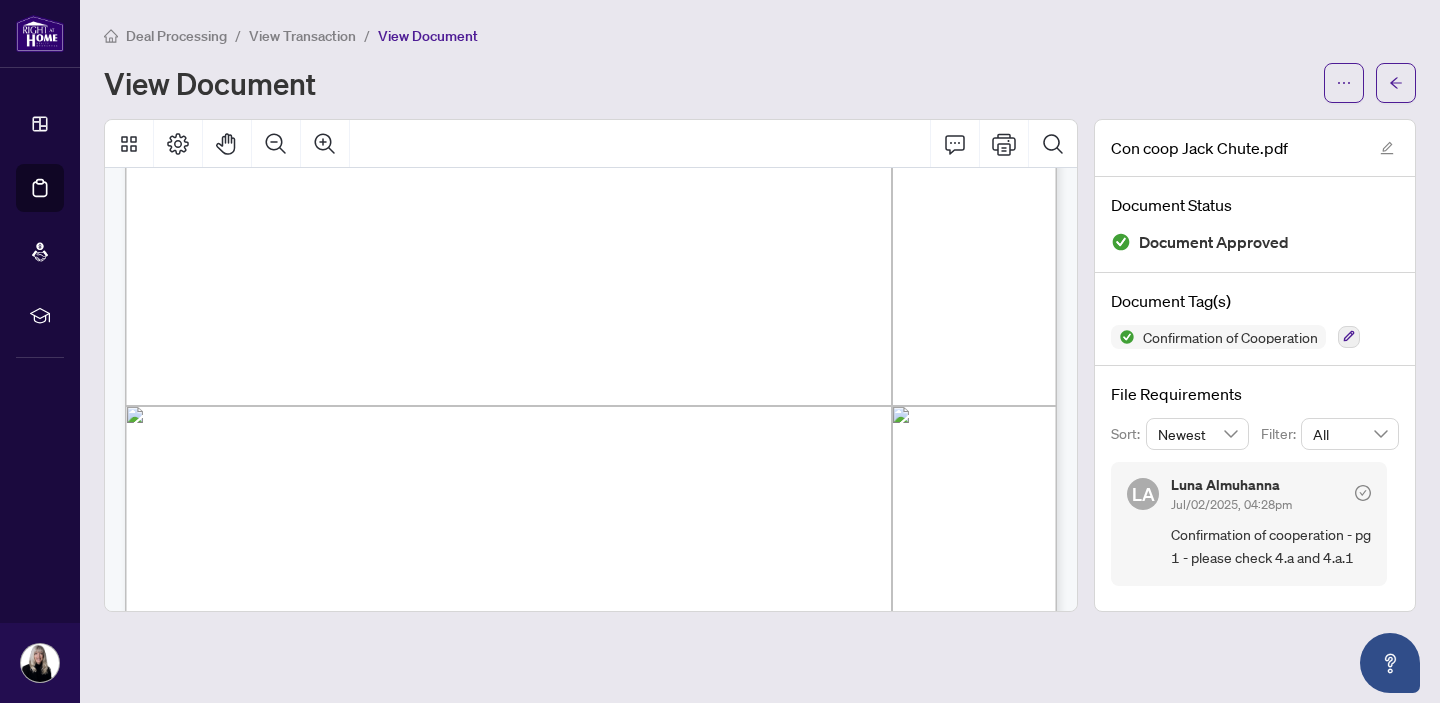 scroll, scrollTop: 550, scrollLeft: 0, axis: vertical 